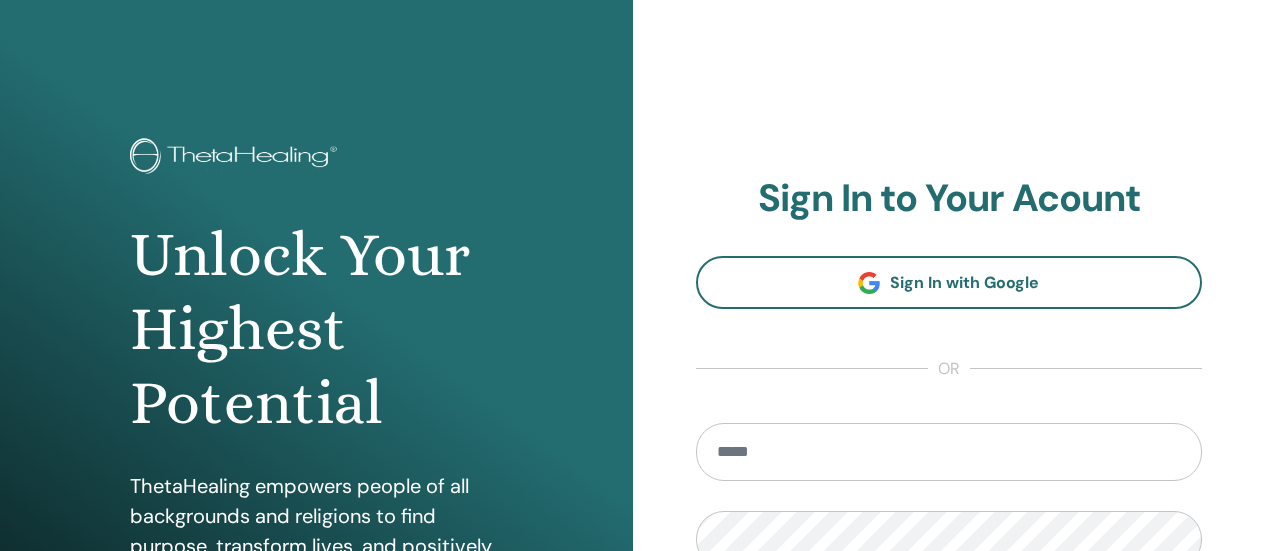 scroll, scrollTop: 0, scrollLeft: 0, axis: both 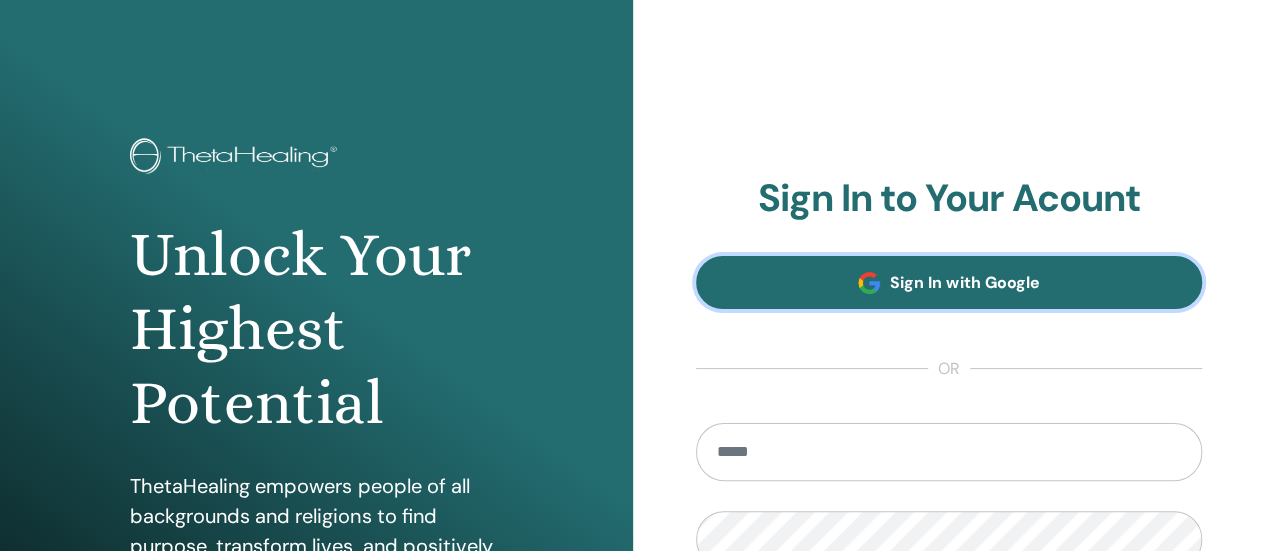 click on "Sign In with Google" at bounding box center (949, 282) 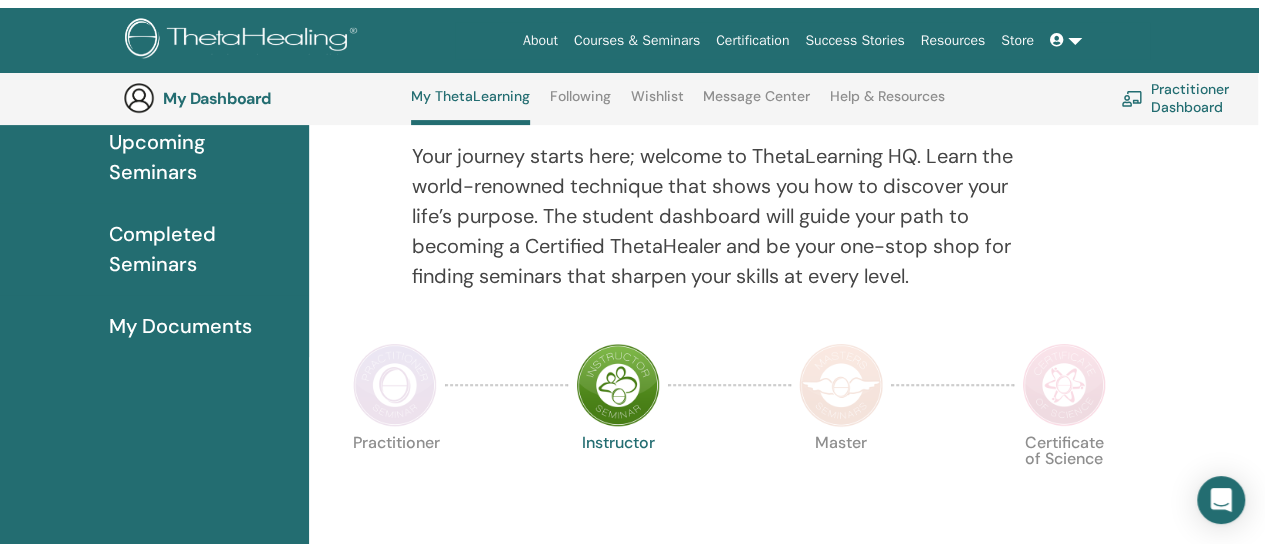 scroll, scrollTop: 0, scrollLeft: 0, axis: both 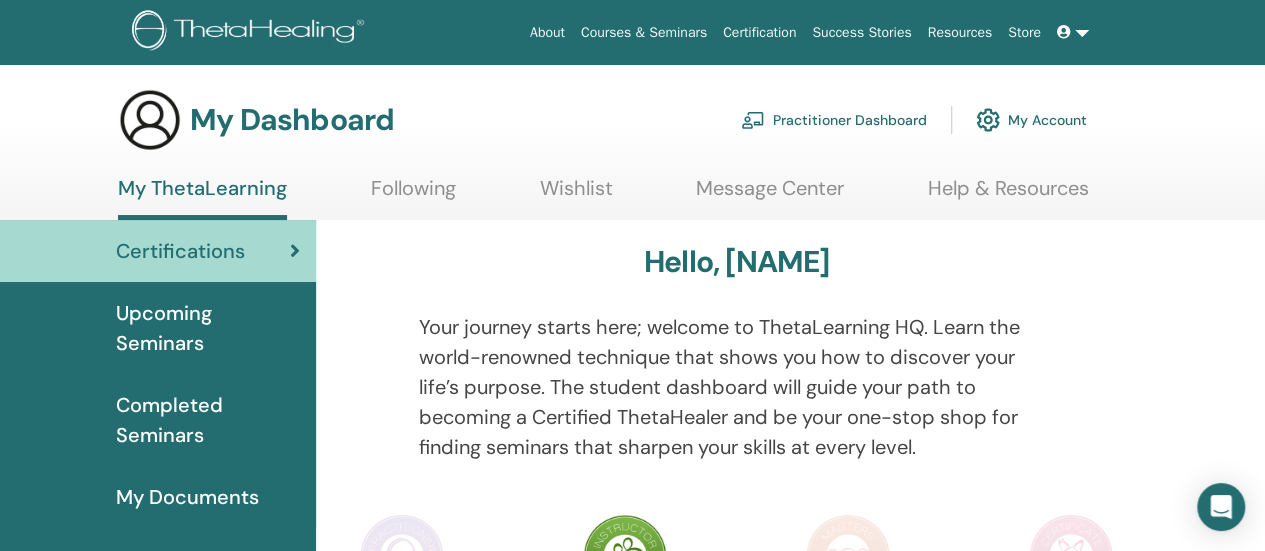 click on "Following" at bounding box center [413, 195] 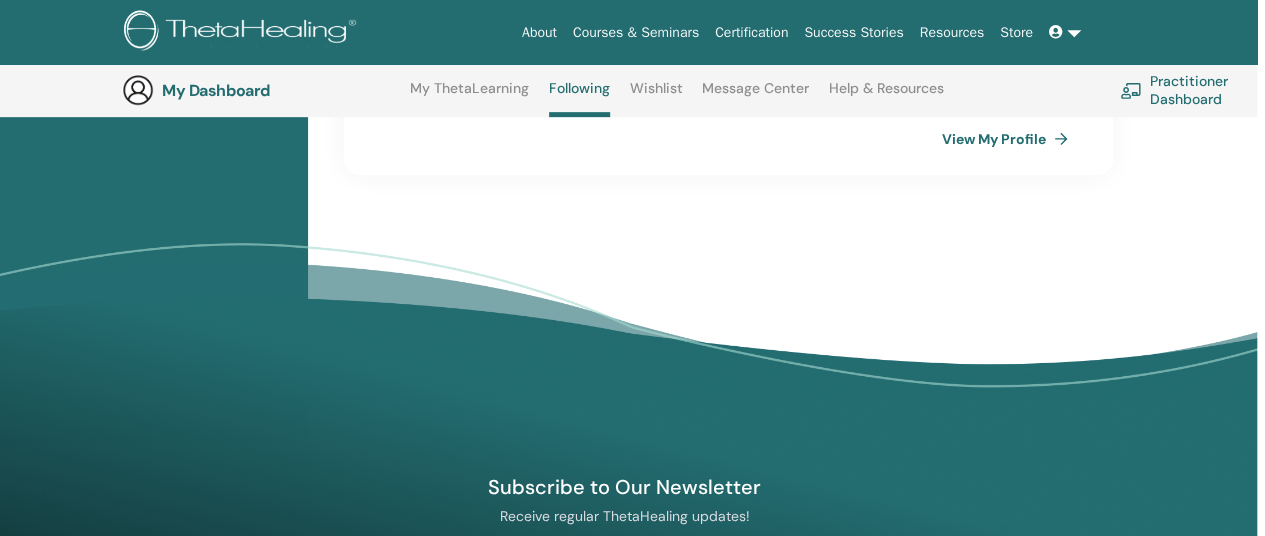 scroll, scrollTop: 464, scrollLeft: 8, axis: both 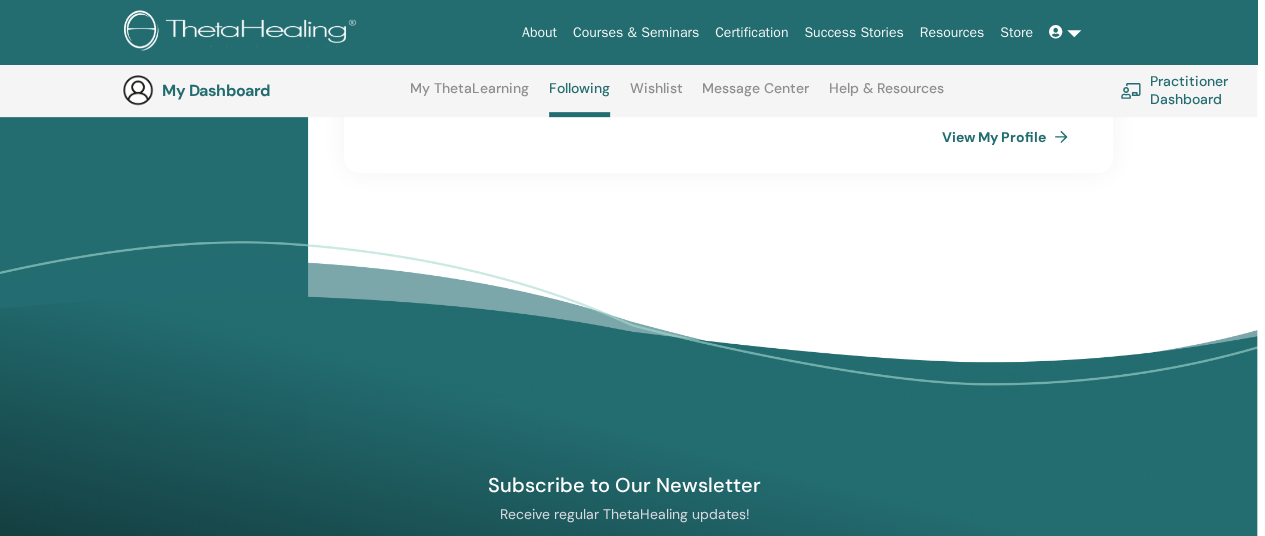 click on "View My Profile" at bounding box center [1009, 137] 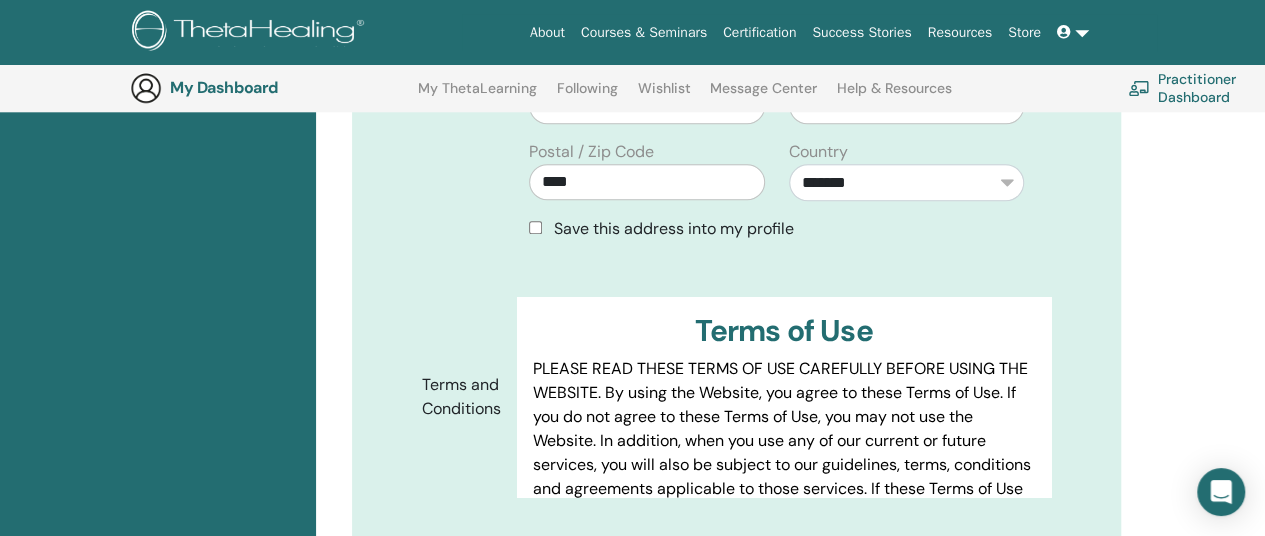 scroll, scrollTop: 1055, scrollLeft: 0, axis: vertical 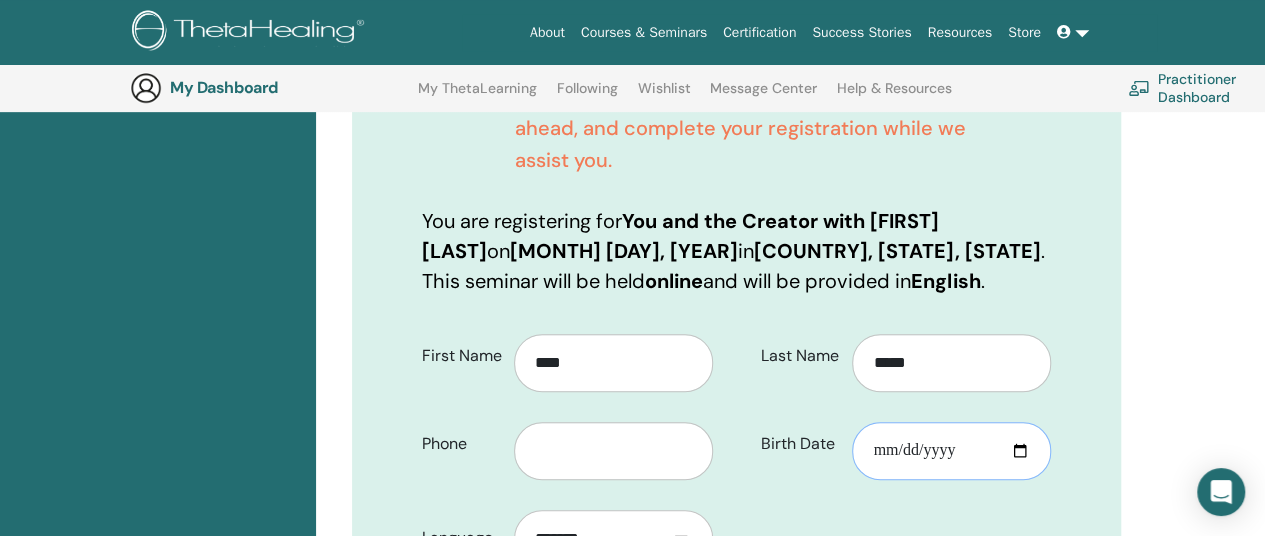 click on "Birth Date" at bounding box center (951, 451) 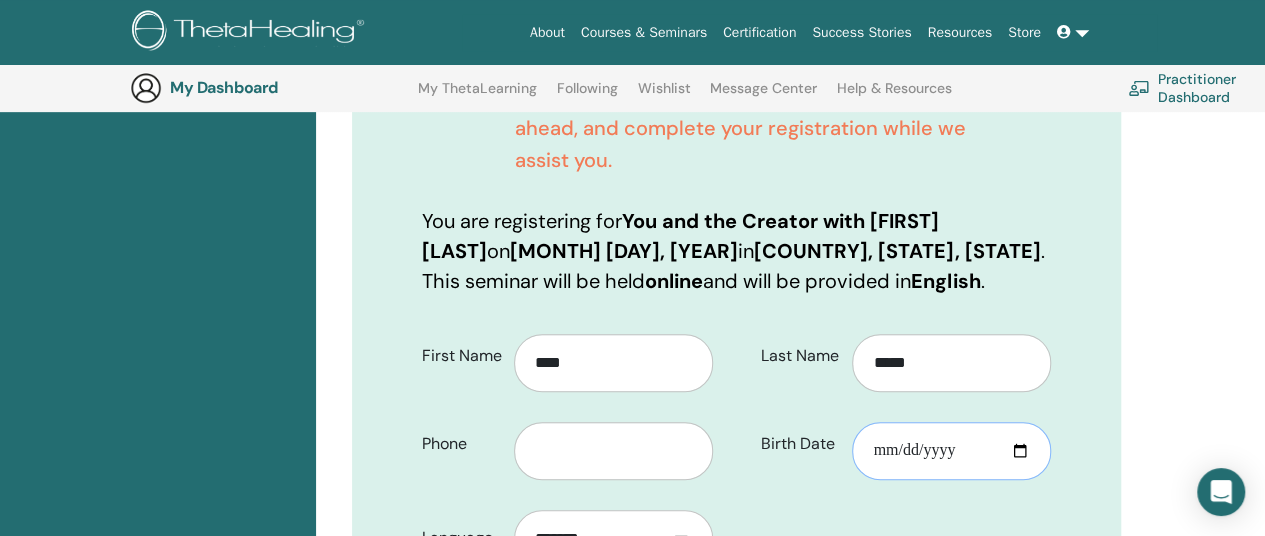 type on "**********" 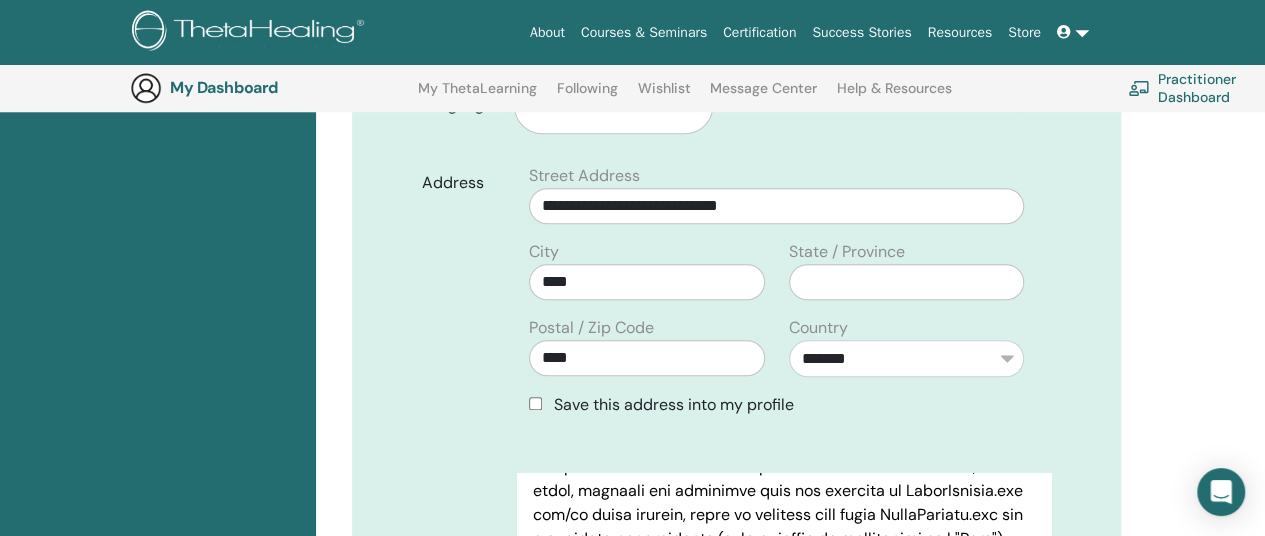 scroll, scrollTop: 879, scrollLeft: 0, axis: vertical 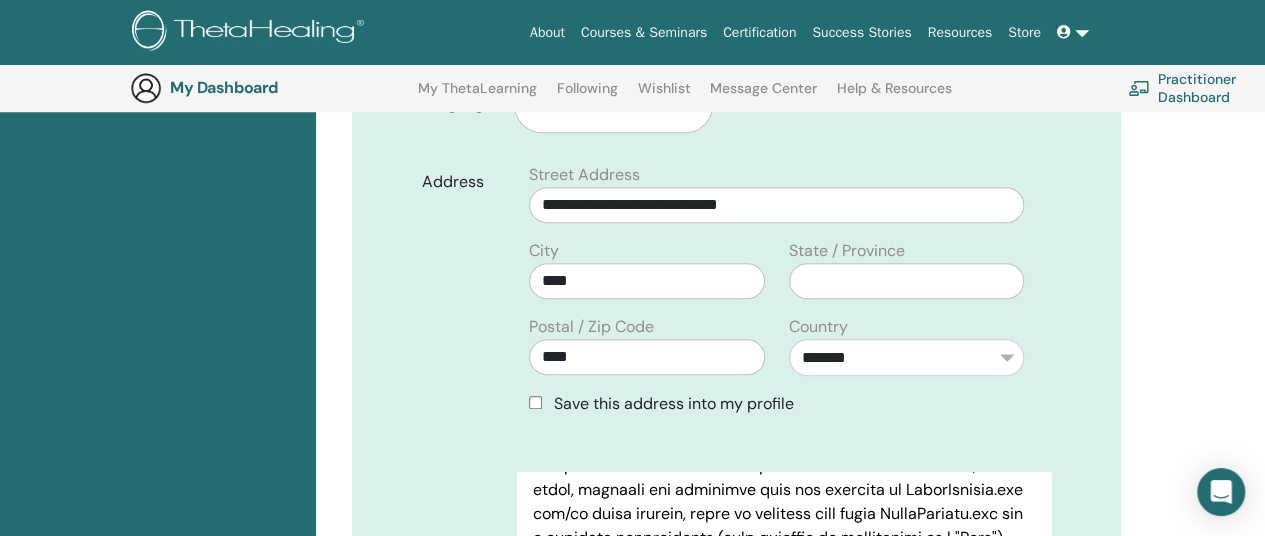 click on "Save this address into my profile" at bounding box center (674, 403) 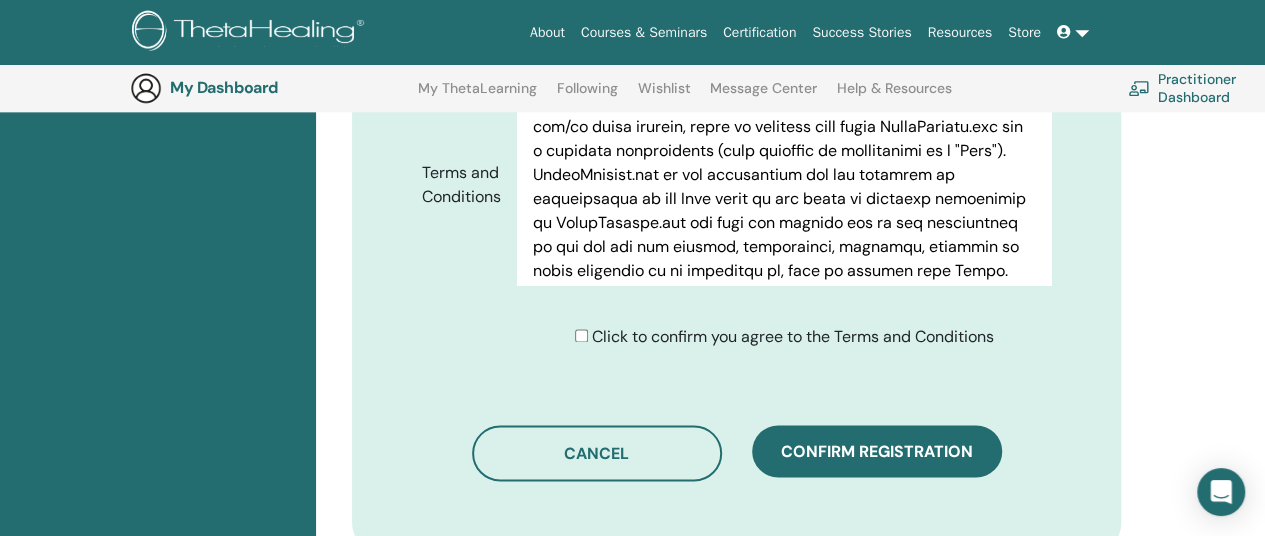 scroll, scrollTop: 1267, scrollLeft: 0, axis: vertical 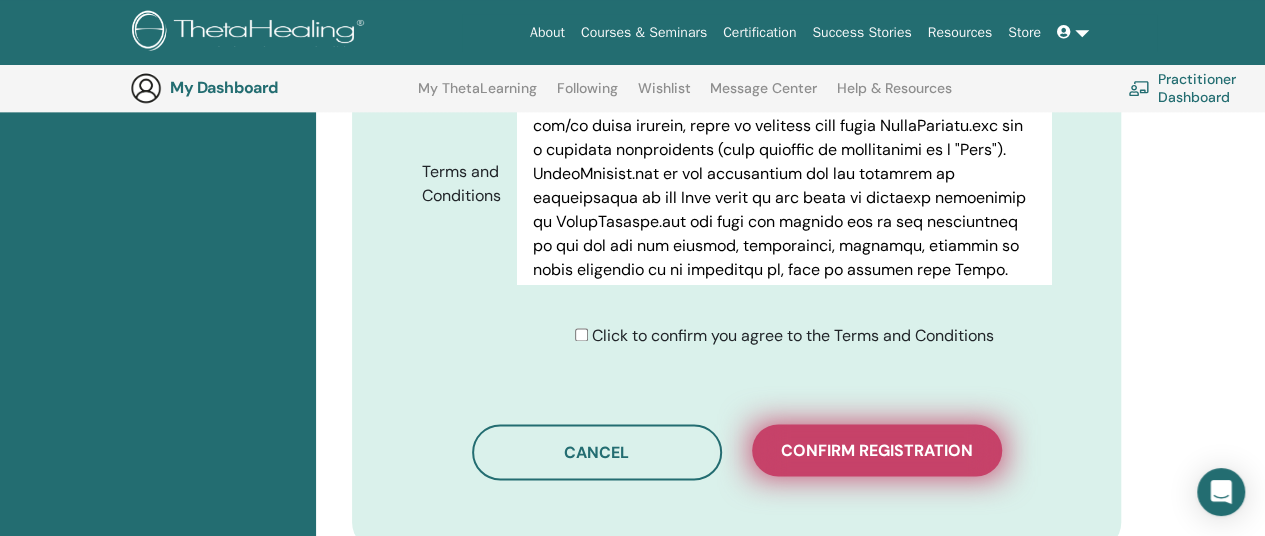 click on "Confirm registration" at bounding box center (877, 450) 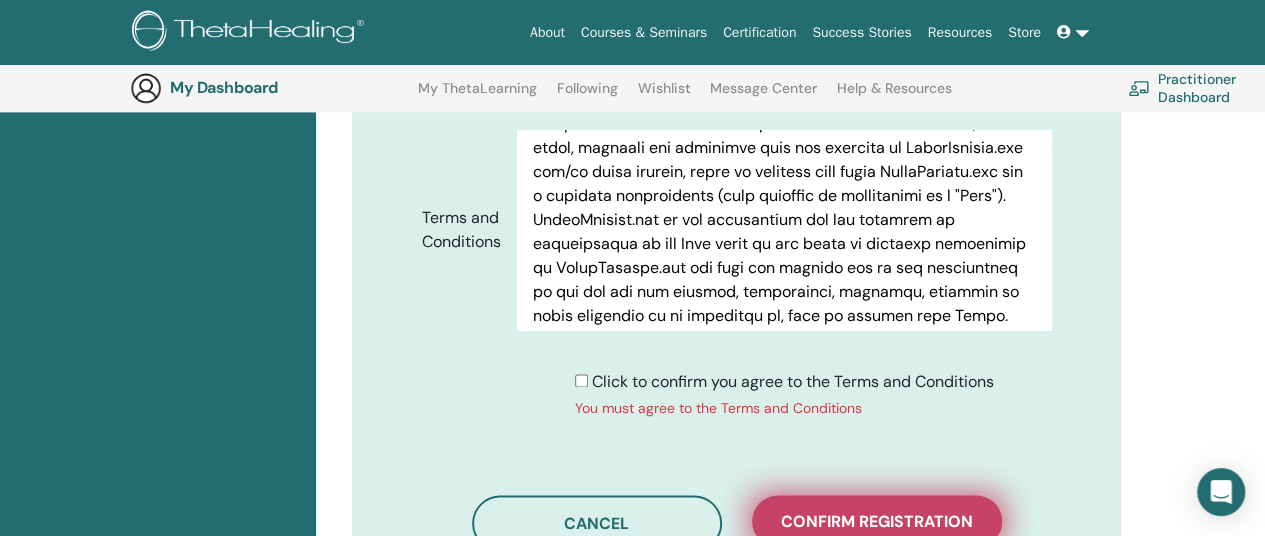 click on "Confirm registration" at bounding box center [877, 521] 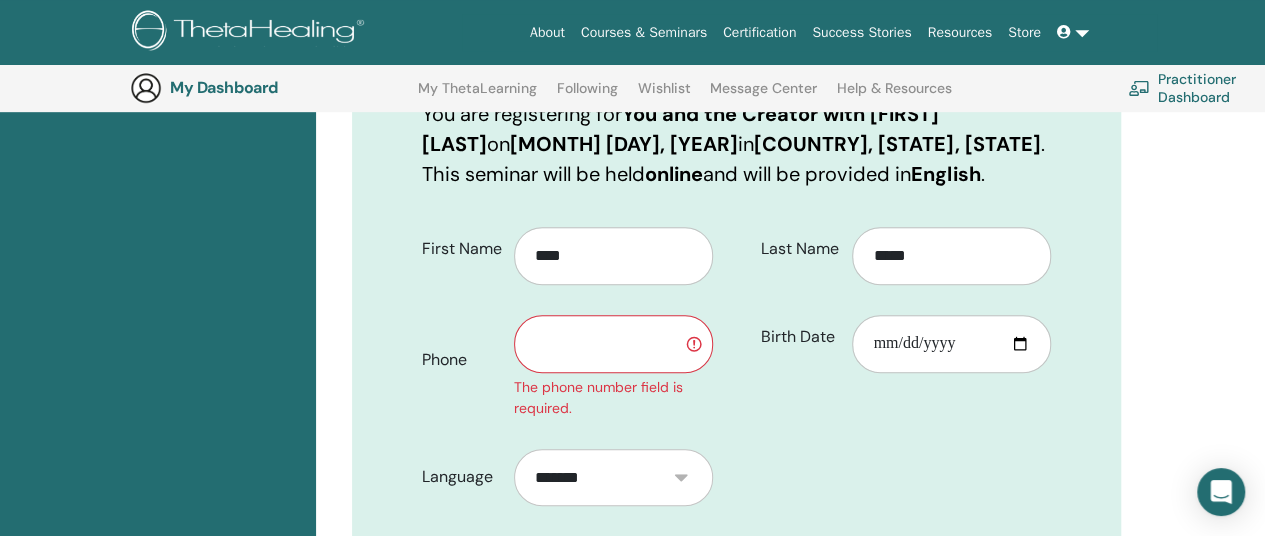 scroll, scrollTop: 549, scrollLeft: 0, axis: vertical 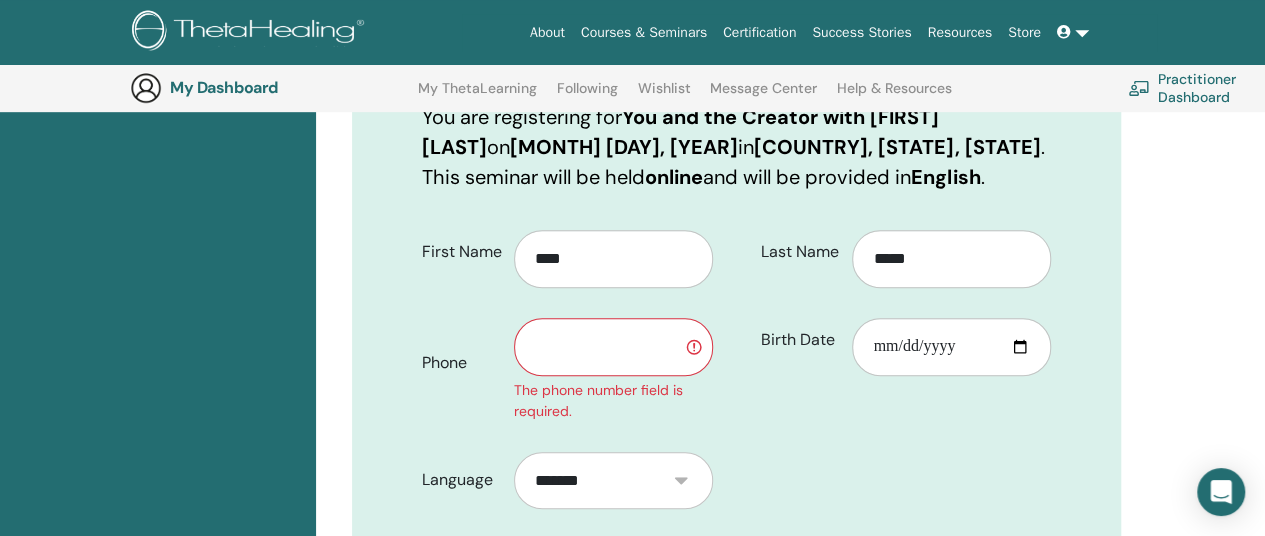 click at bounding box center (613, 347) 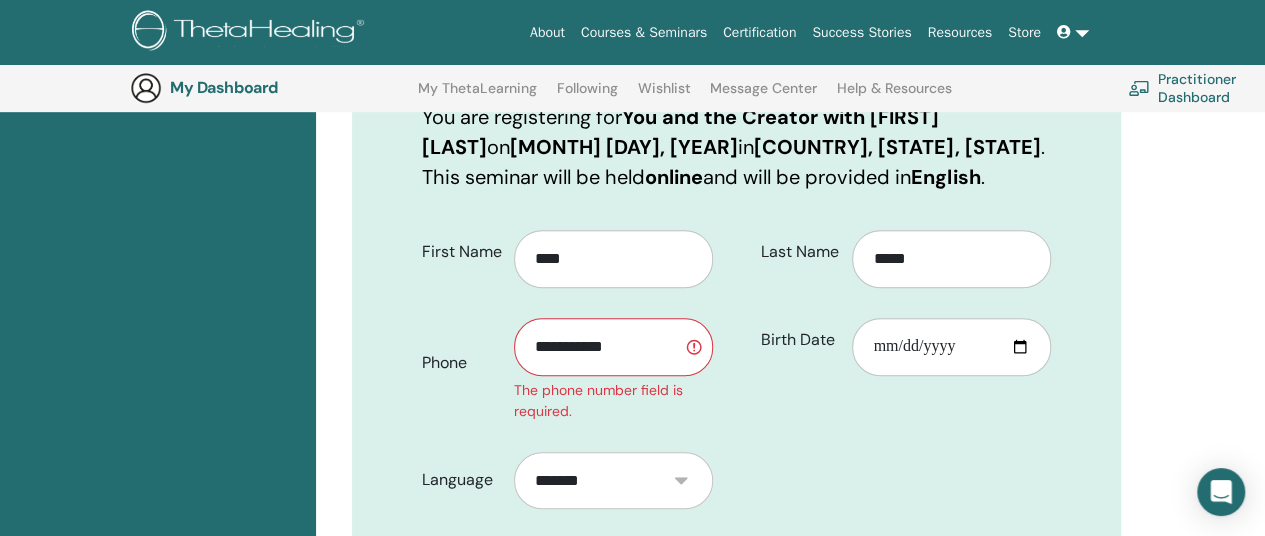 click on "**********" at bounding box center (613, 347) 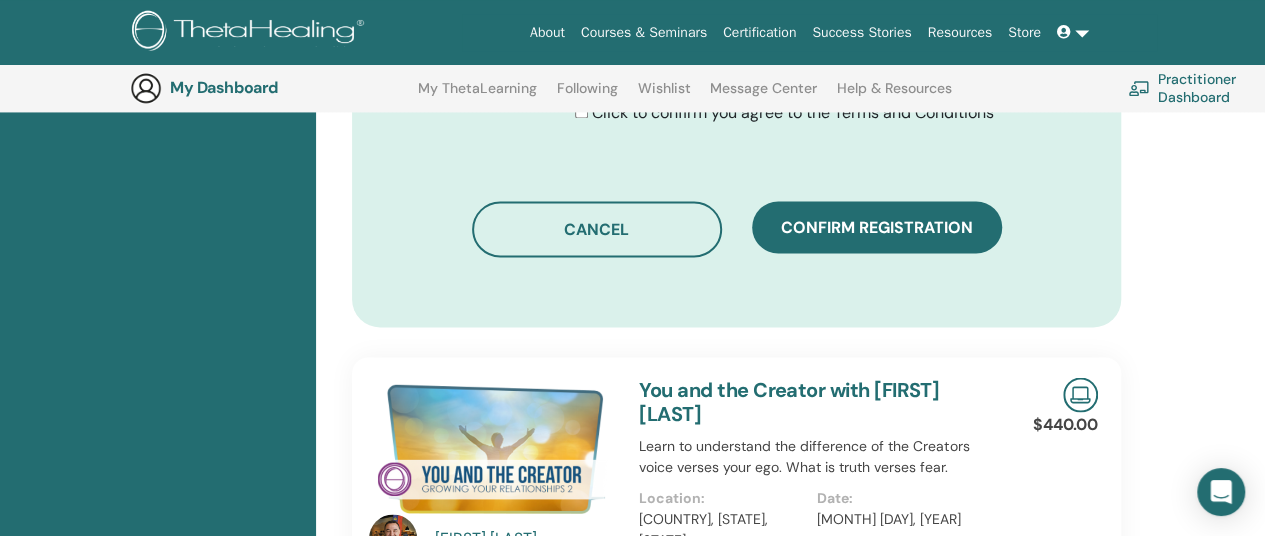scroll, scrollTop: 1537, scrollLeft: 0, axis: vertical 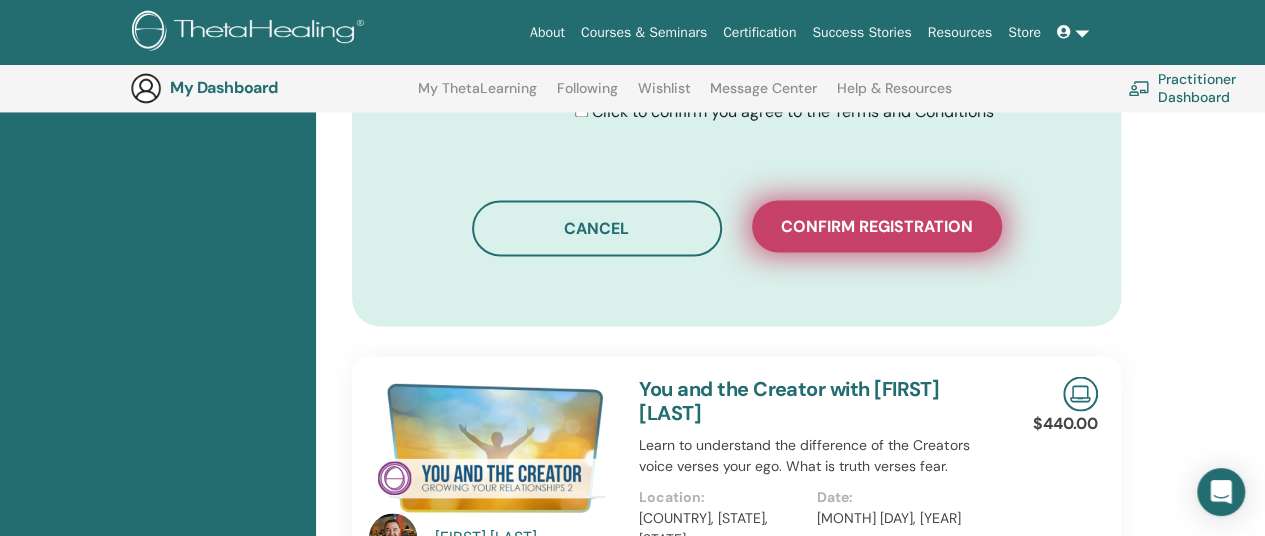 type on "**********" 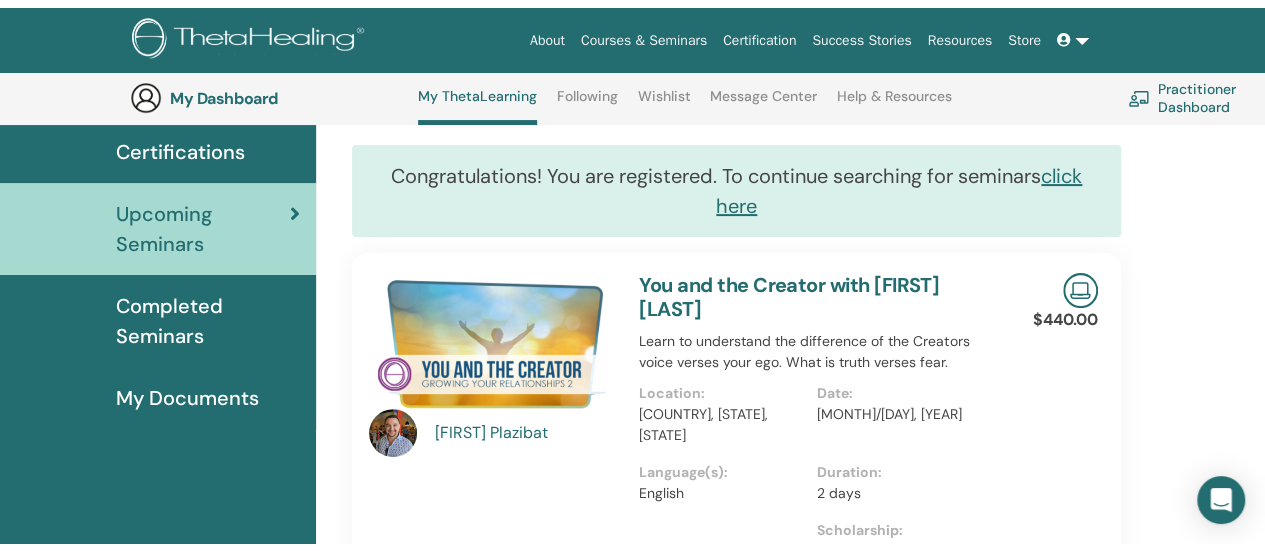 scroll, scrollTop: 0, scrollLeft: 0, axis: both 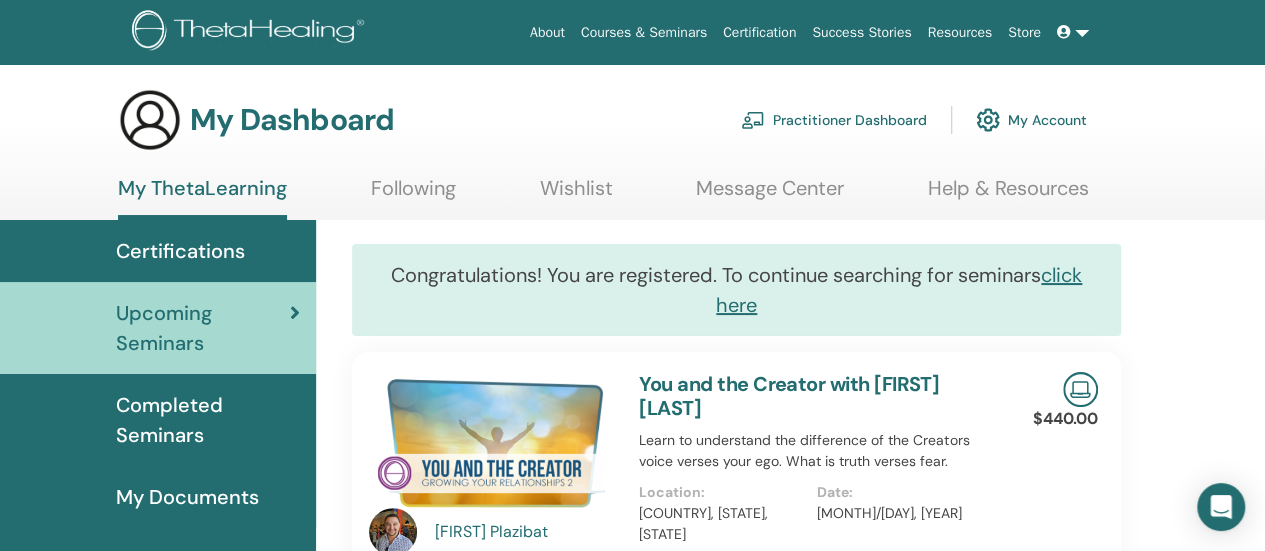 click on "Certifications" at bounding box center [180, 251] 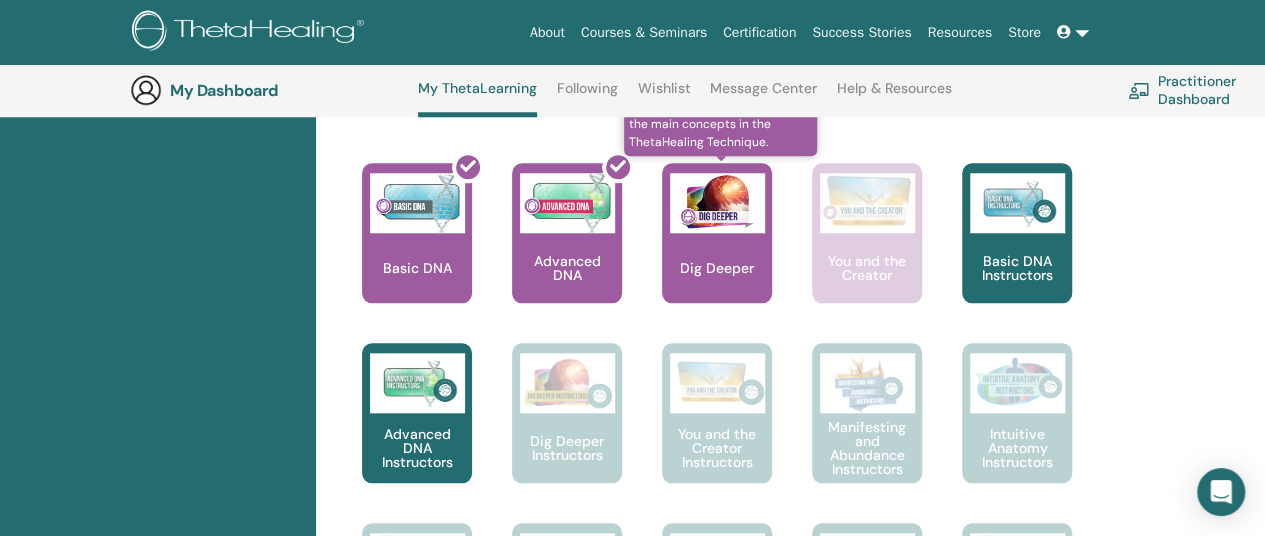 scroll, scrollTop: 858, scrollLeft: 0, axis: vertical 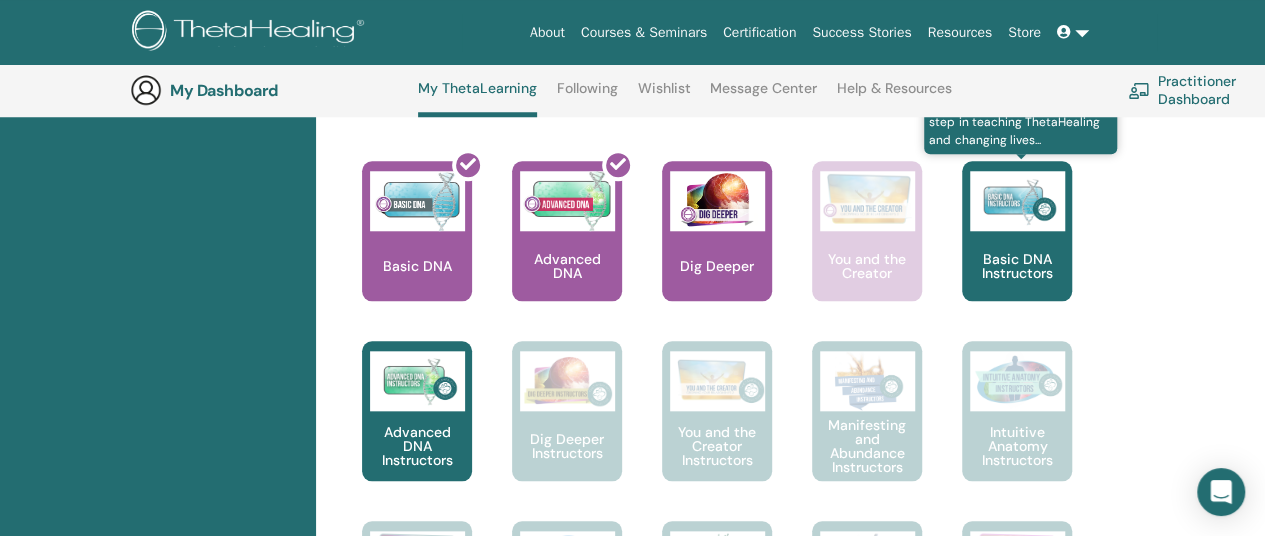 click at bounding box center [1017, 201] 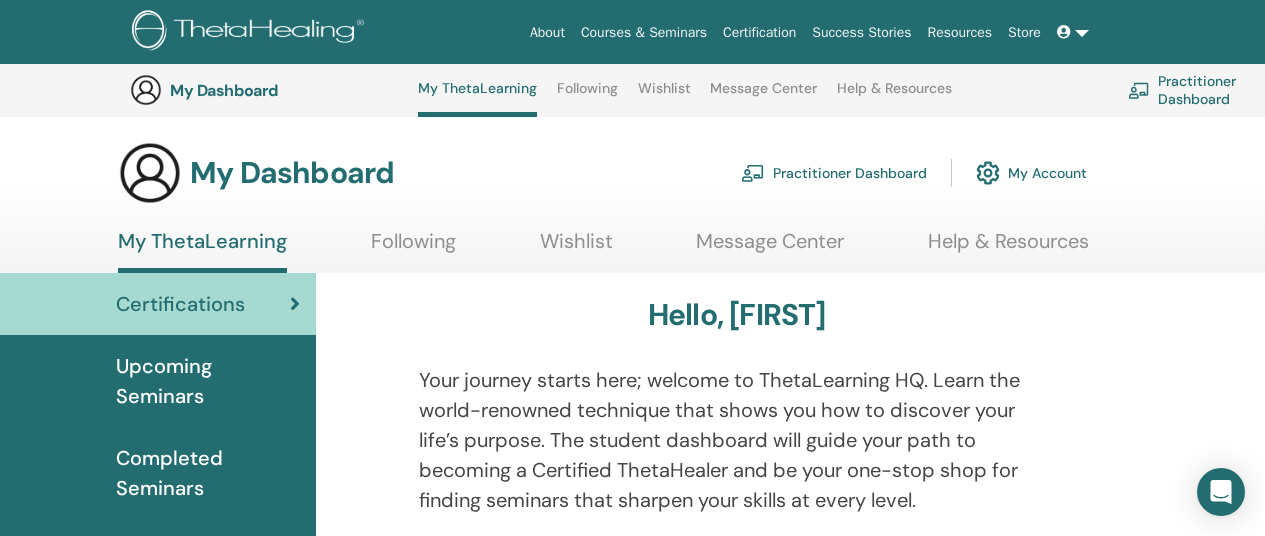 scroll, scrollTop: 858, scrollLeft: 0, axis: vertical 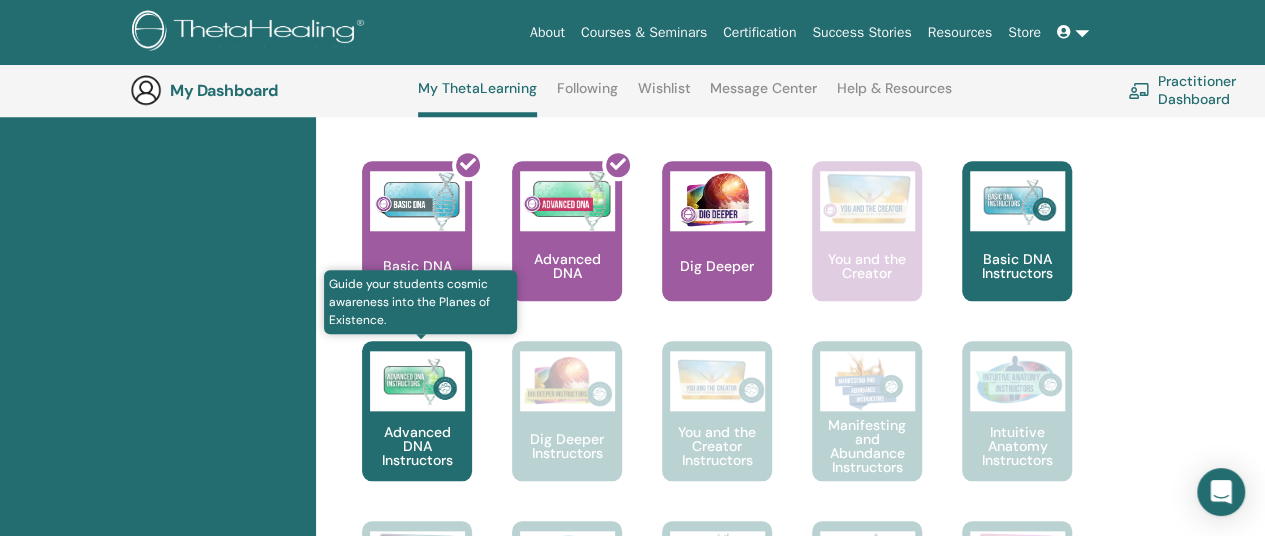 click on "Advanced DNA Instructors" at bounding box center (417, 446) 